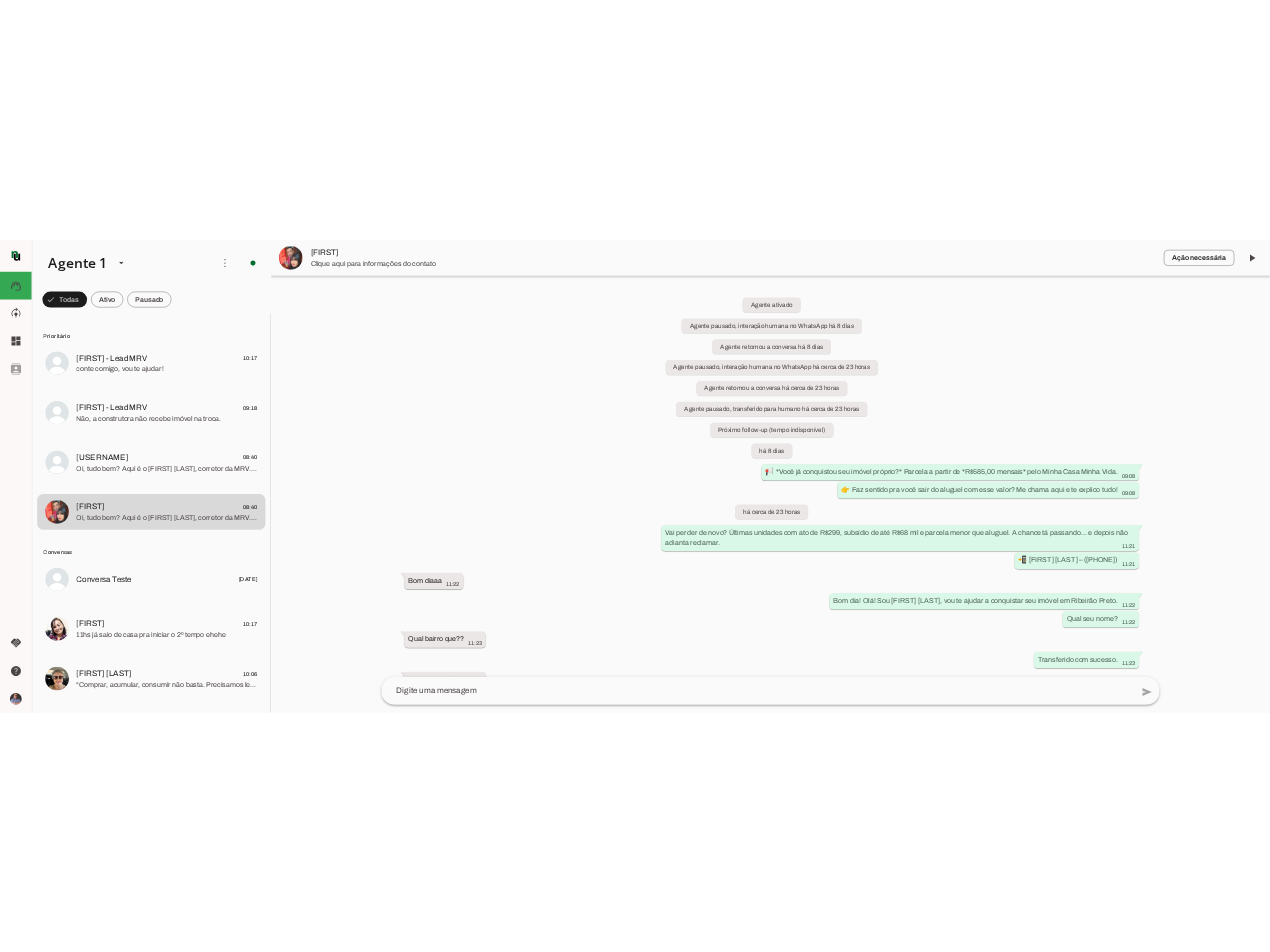 scroll, scrollTop: 0, scrollLeft: 0, axis: both 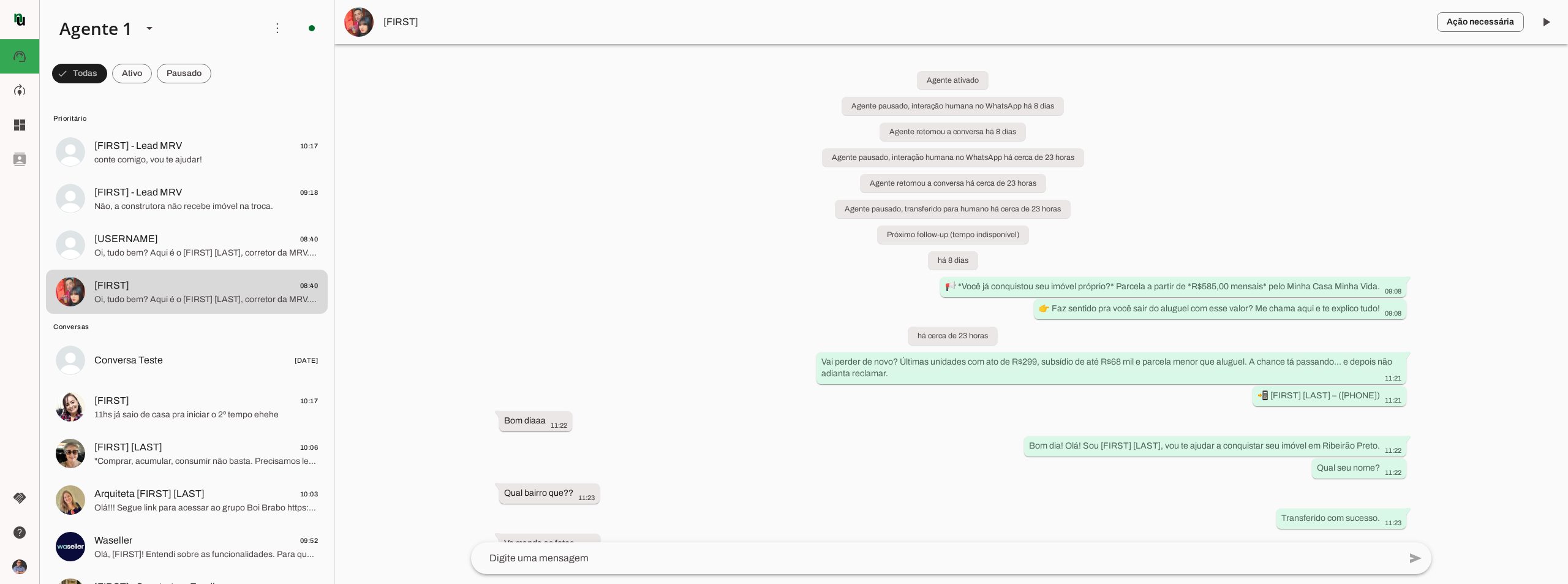 click on "Agente retomou a conversa há 8 dias
Agente pausado, interação humana no WhatsApp há cerca de 23 horas
Agente retomou a conversa há cerca de 23 horas
Agente pausado, transferido para humano há cerca de 23 horas
Próximo follow-up (tempo indisponível)
há 8 dias
📢 *Você já conquistou seu imóvel próprio?*
Parcela a partir de *R$585,00 mensais* pelo Minha Casa Minha Vida. 09:08 👉 Faz sentido pra você sair do aluguel com esse valor?
Me chama aqui e te explico tudo! 09:08
há cerca de 23 horas
11:21 📲 [FIRST] [LAST] – ([PHONE]) 11:21
Bom diaaa 11:22
11:22 Qual seu nome? 11:22" at bounding box center (951, 293) 